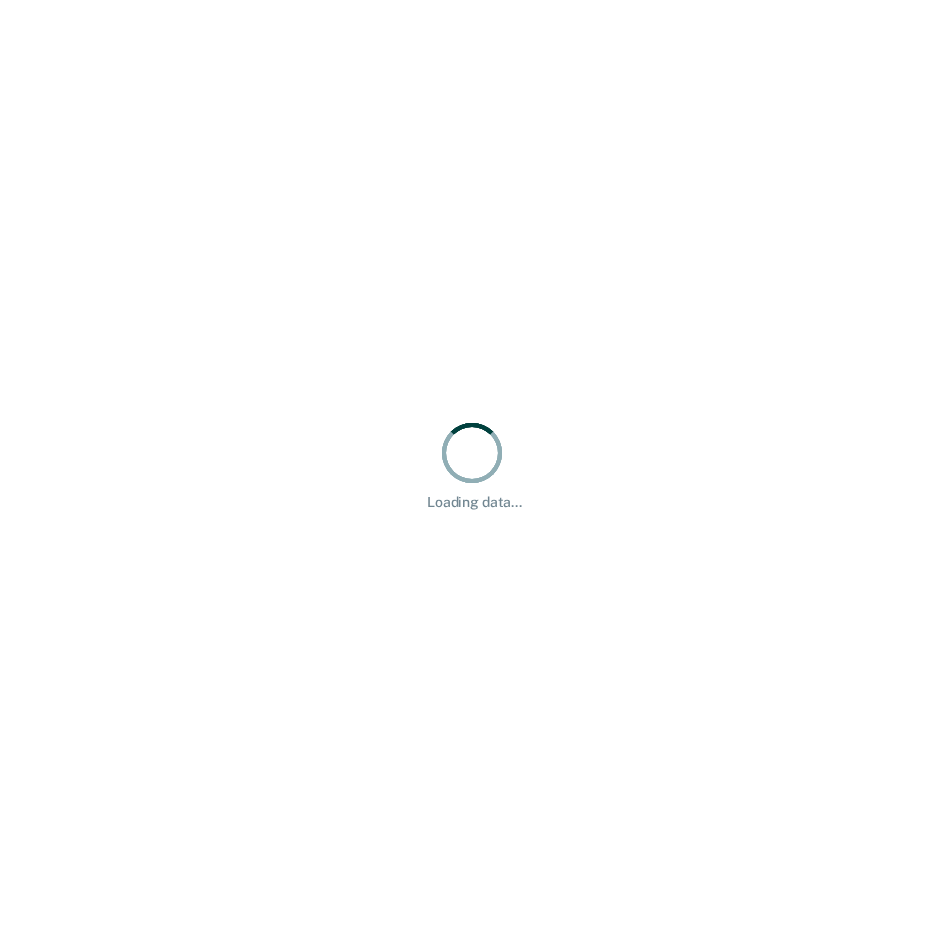 scroll, scrollTop: 0, scrollLeft: 0, axis: both 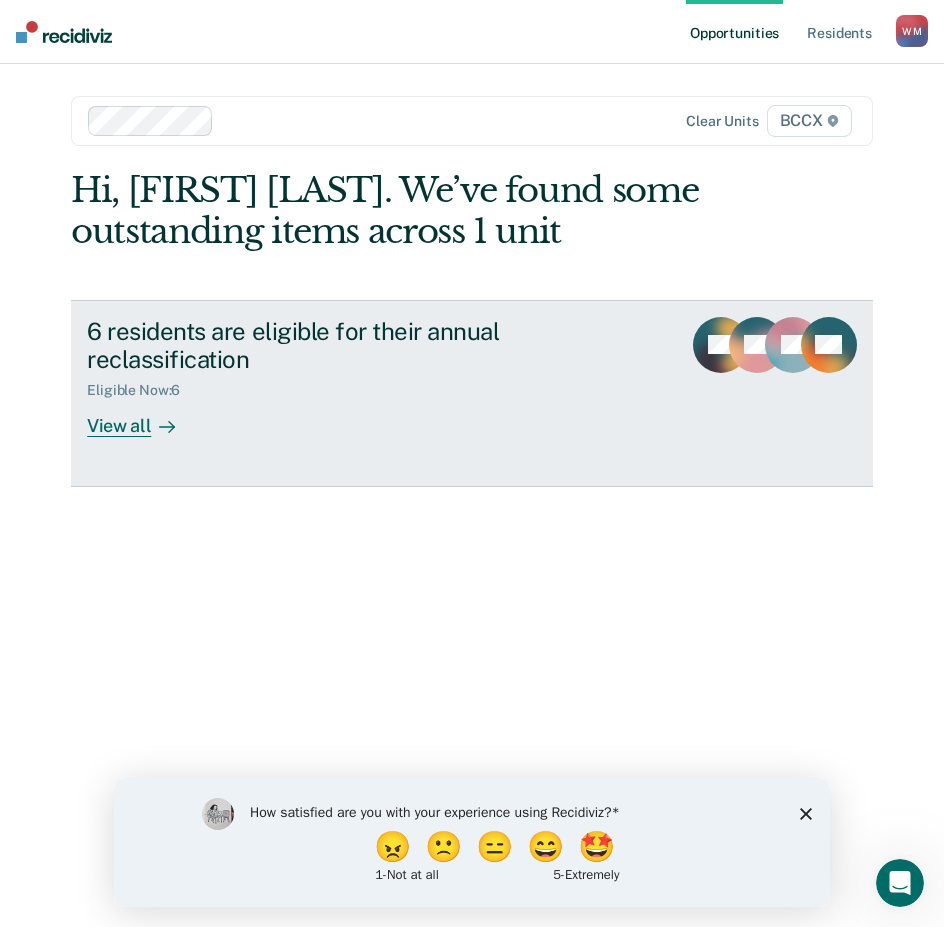 click on "View all" at bounding box center (143, 418) 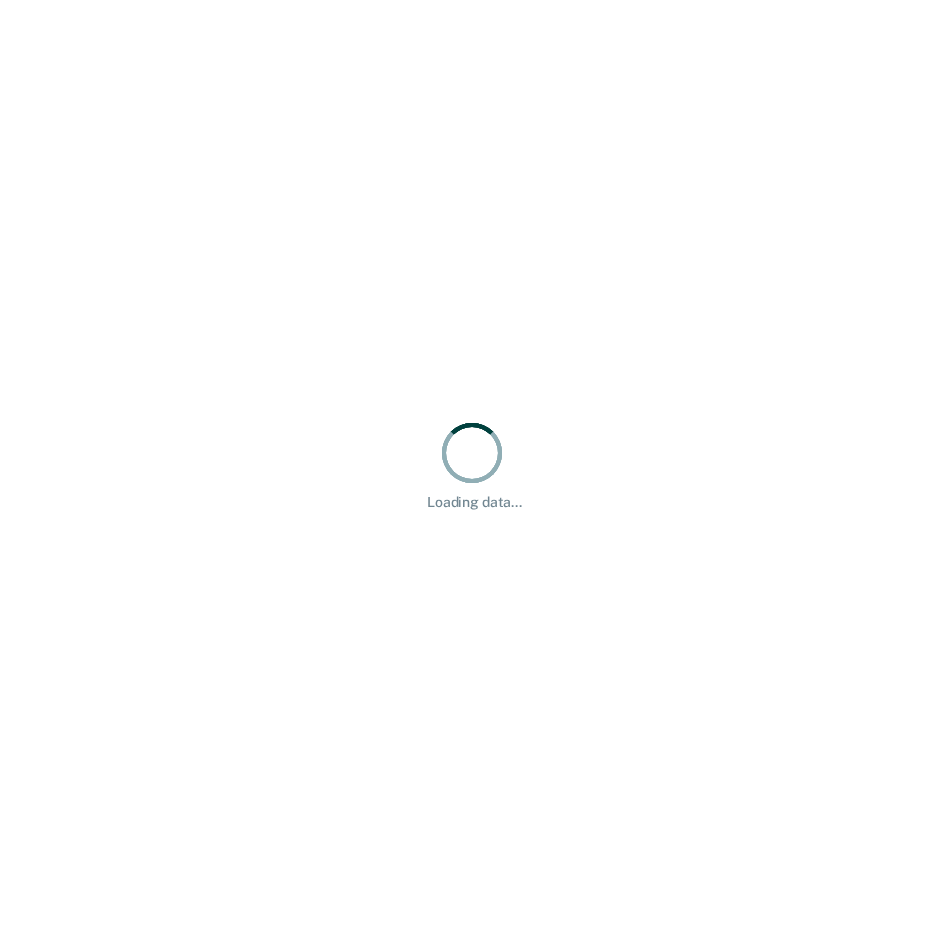scroll, scrollTop: 0, scrollLeft: 0, axis: both 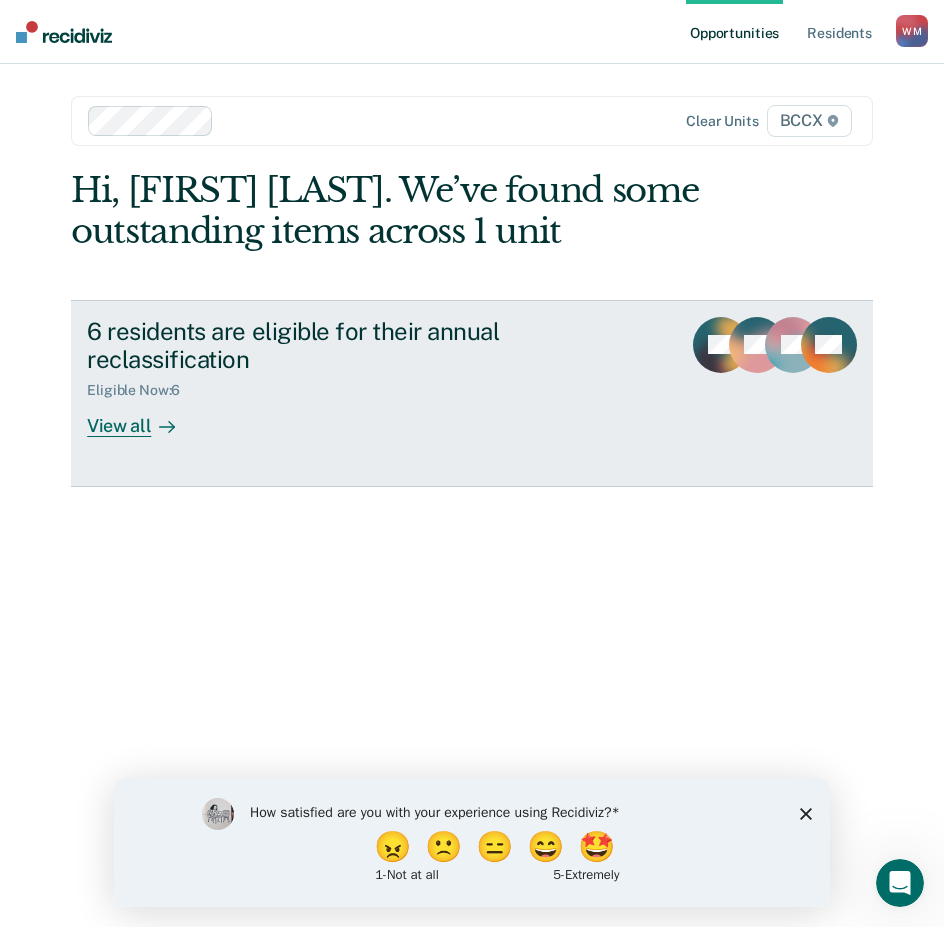 click at bounding box center [163, 426] 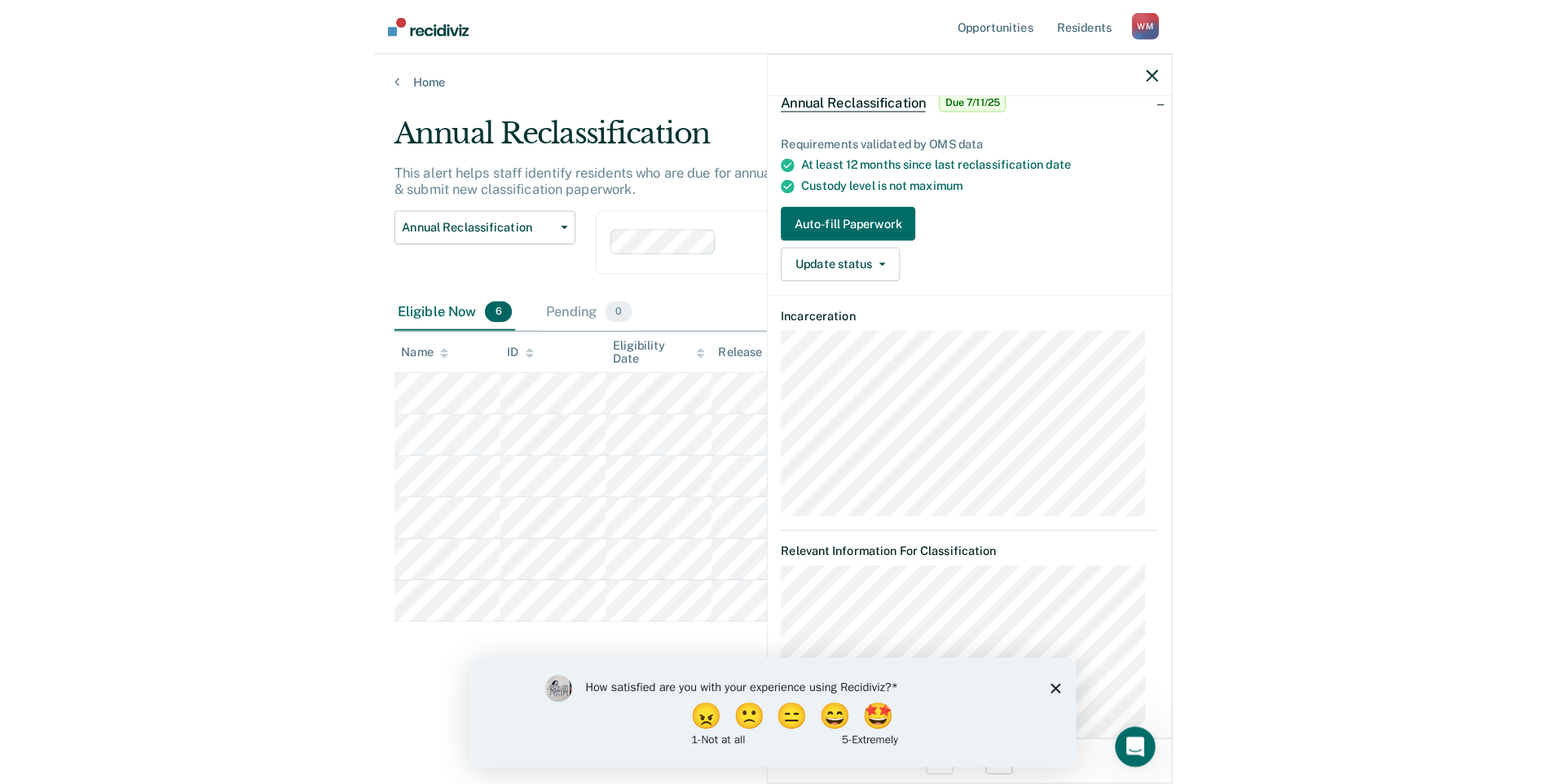 scroll, scrollTop: 0, scrollLeft: 0, axis: both 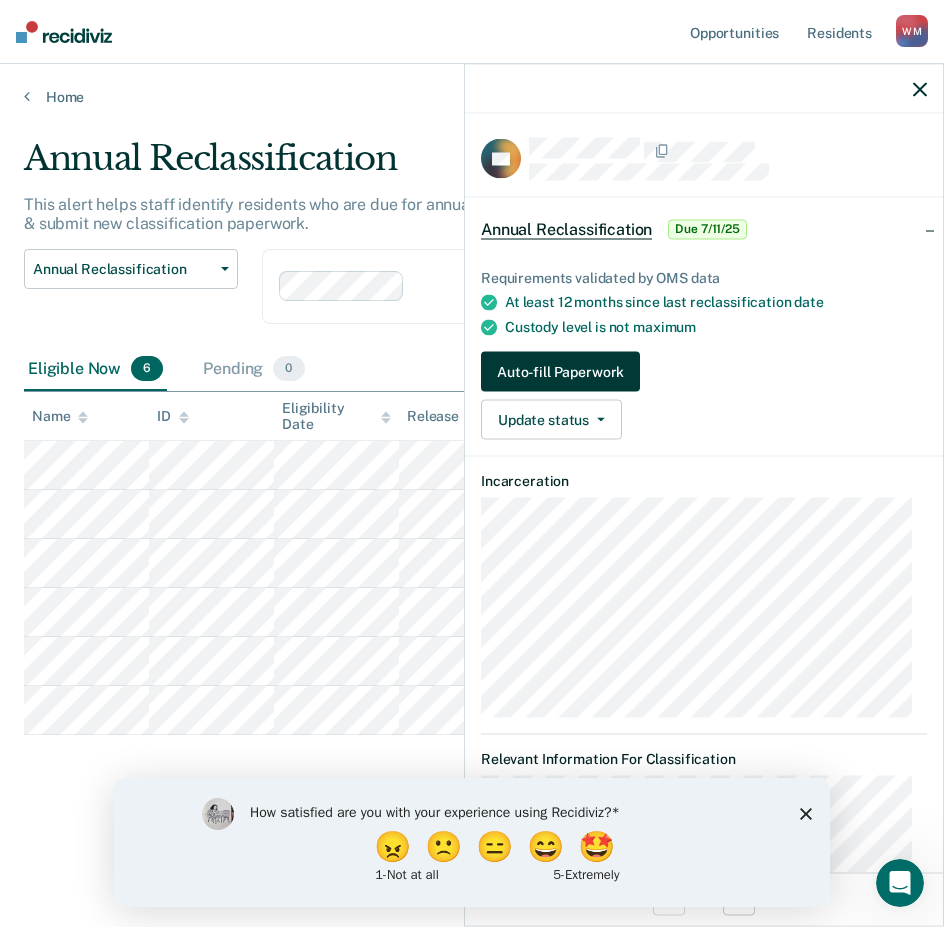 click on "Auto-fill Paperwork" at bounding box center (560, 372) 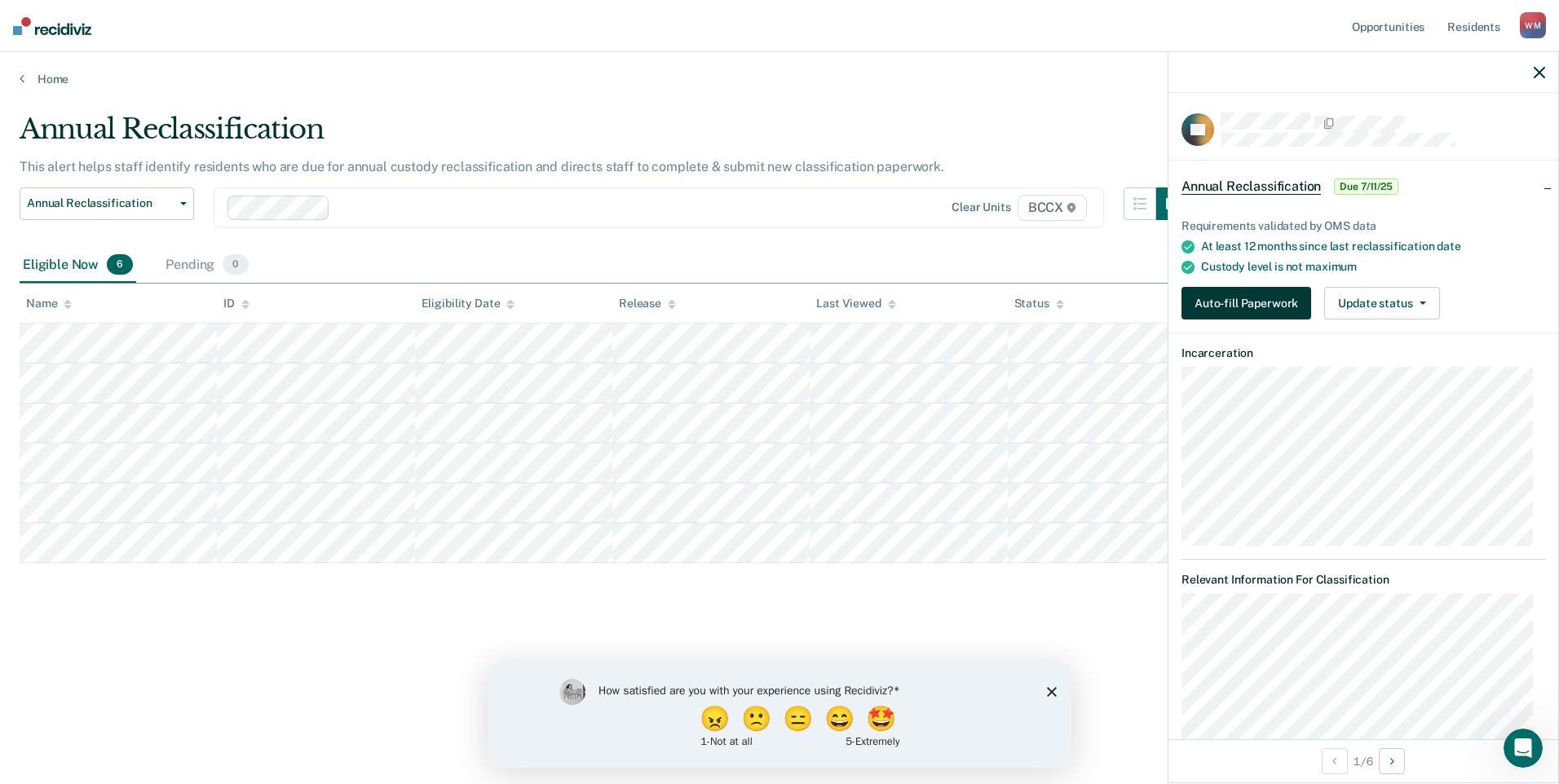 click on "Auto-fill Paperwork" at bounding box center (1246, 303) 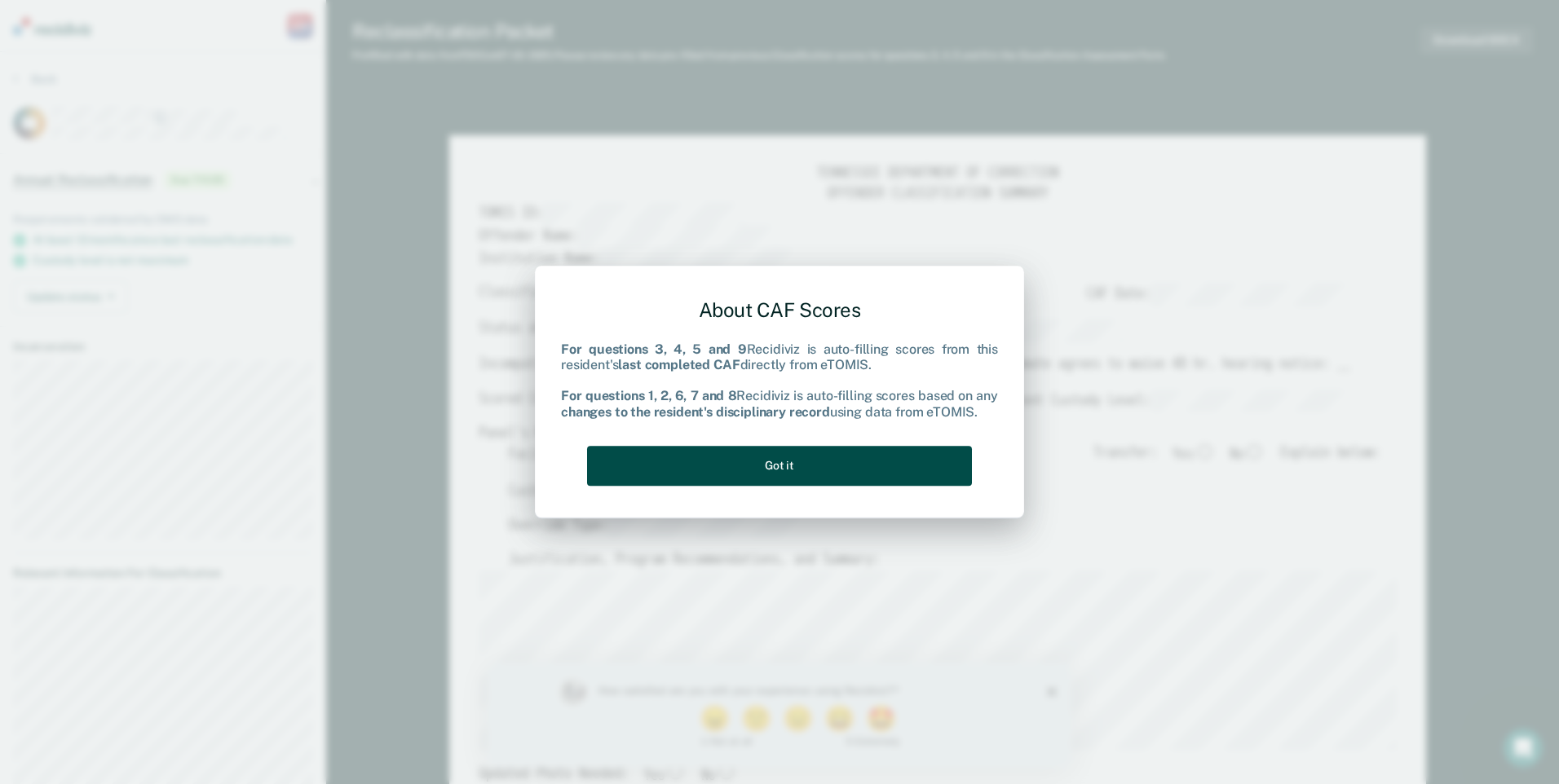 click on "Got it" at bounding box center (780, 465) 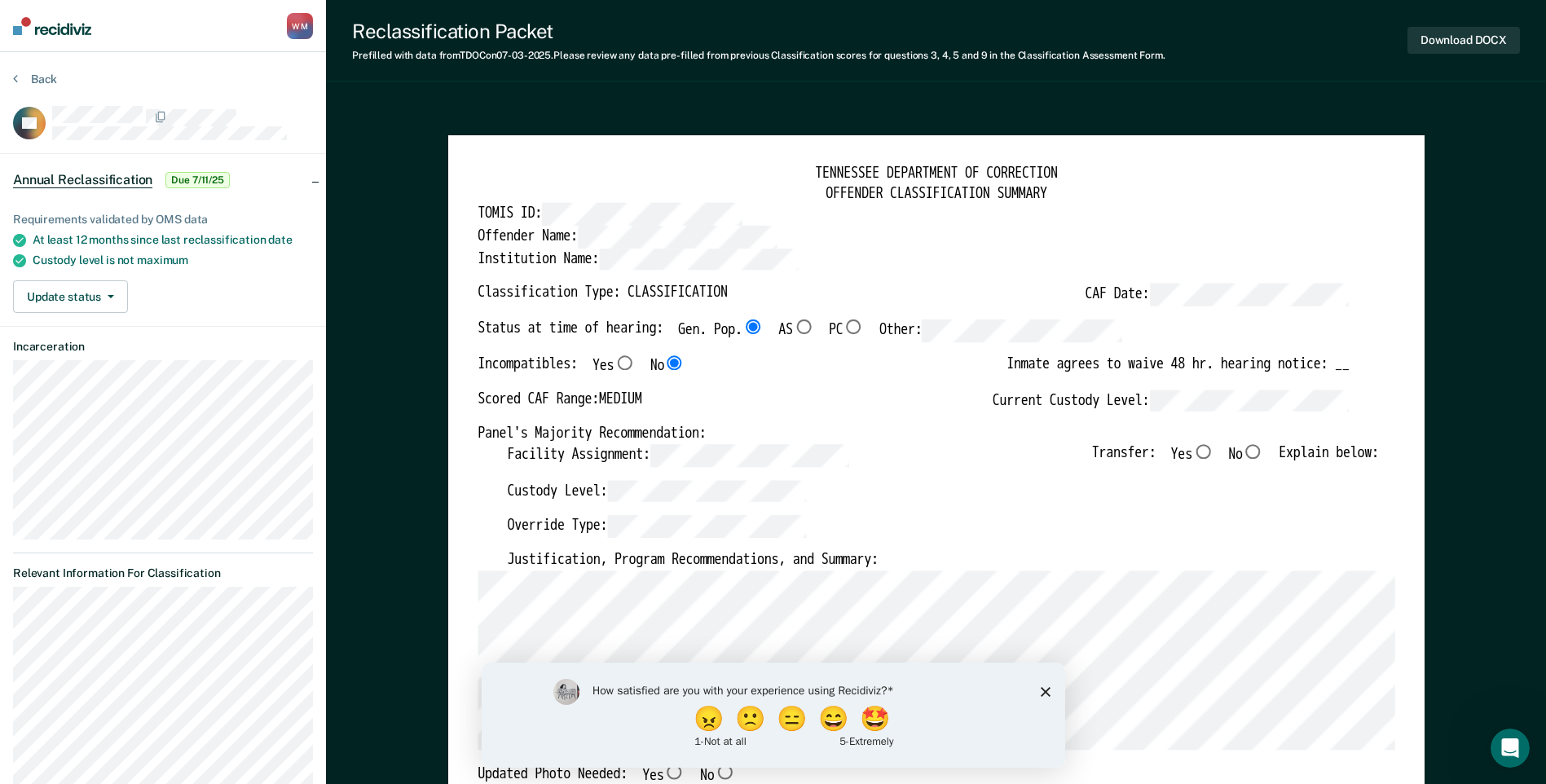 scroll, scrollTop: 163, scrollLeft: 0, axis: vertical 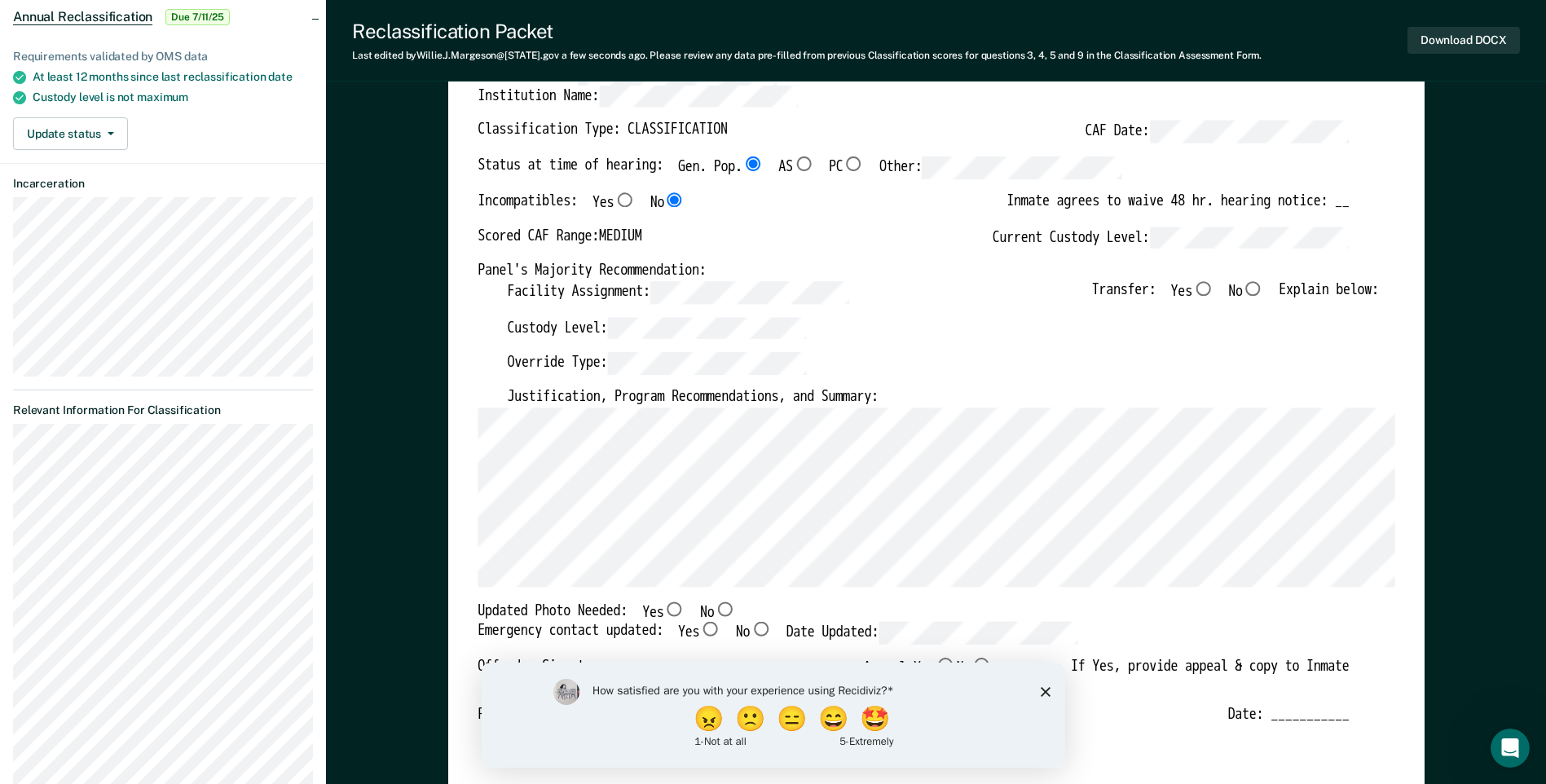 click on "No" at bounding box center (674, 609) 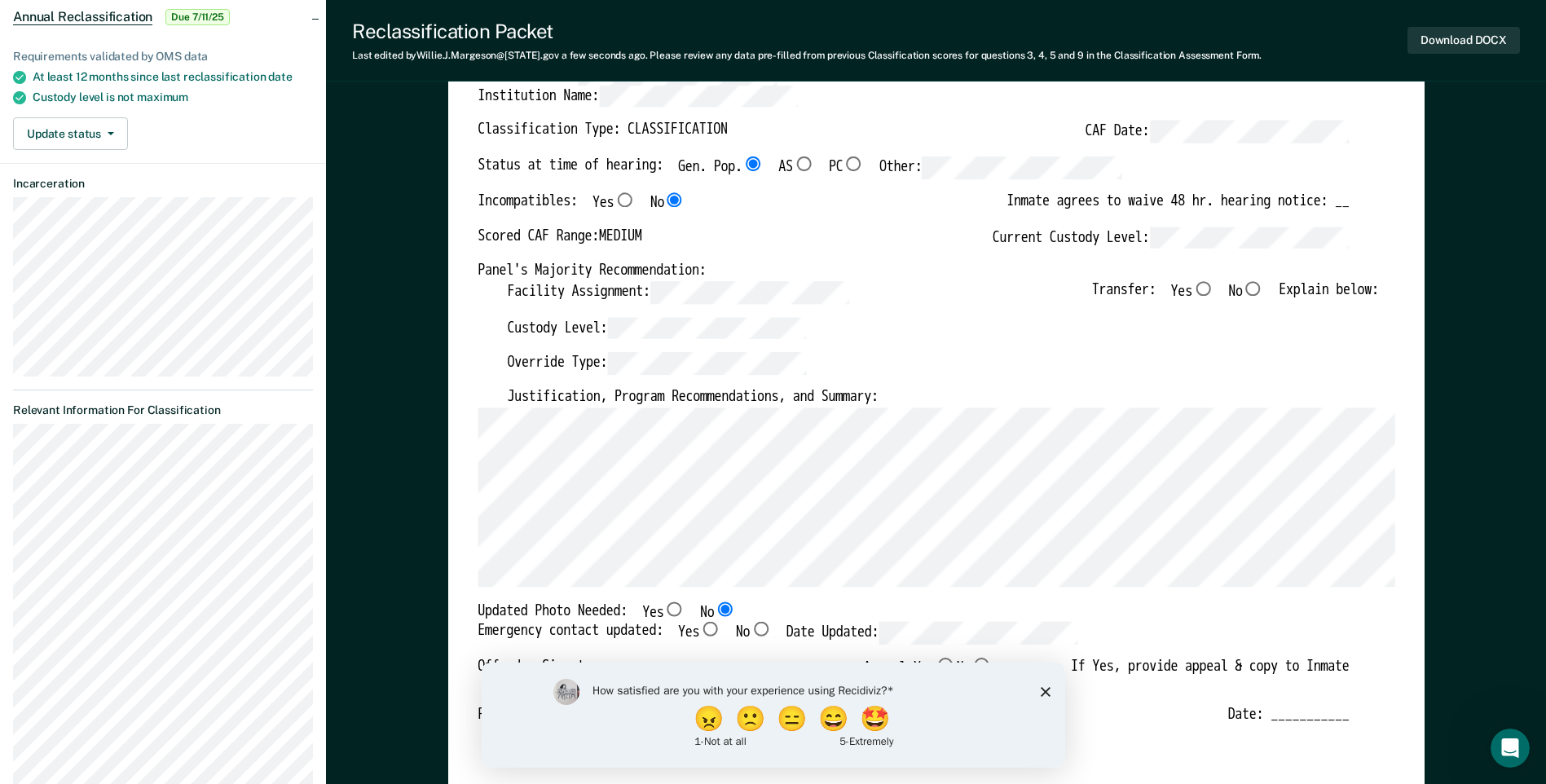click on "Yes" at bounding box center (753, 164) 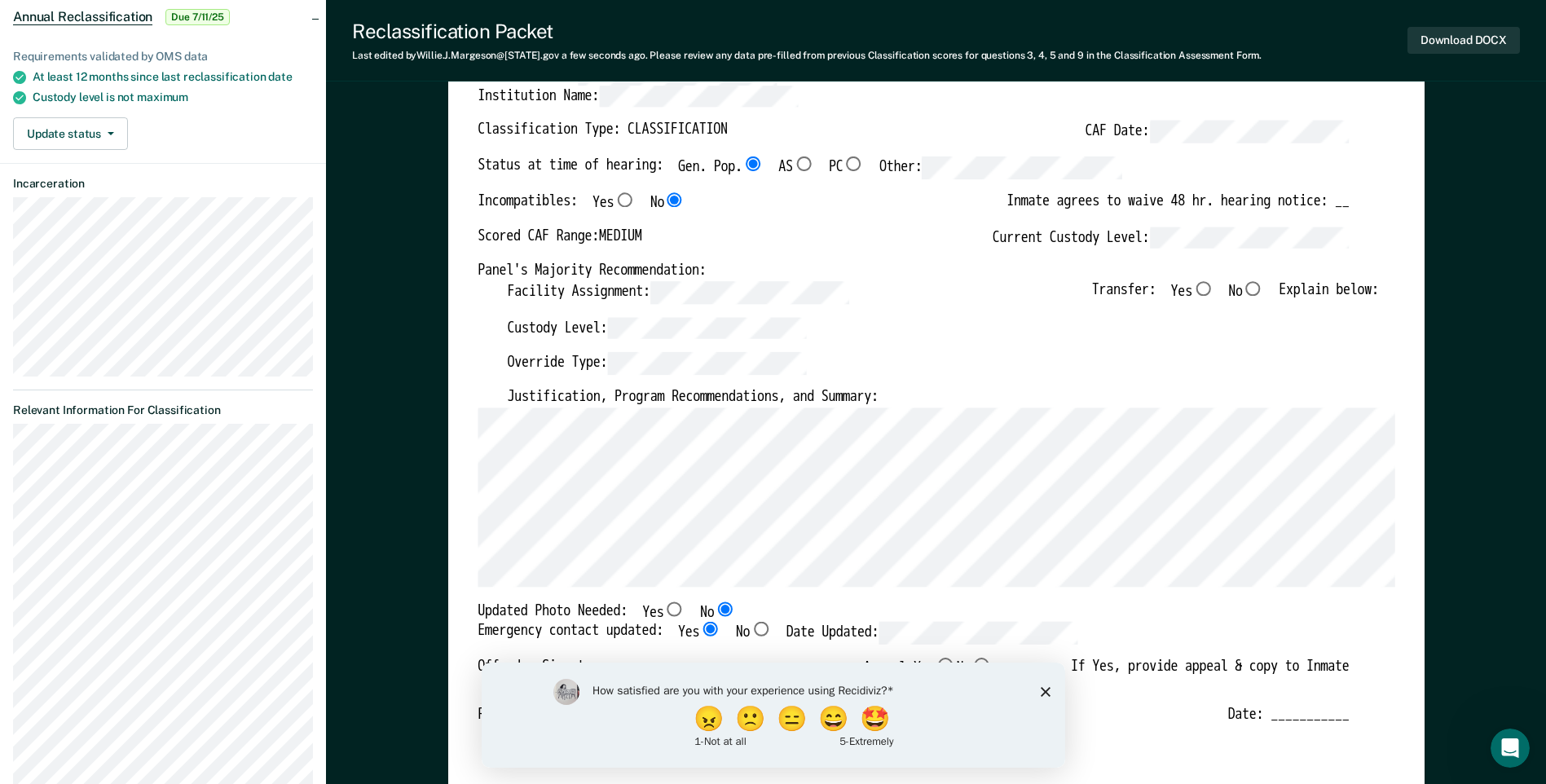 scroll, scrollTop: 0, scrollLeft: 0, axis: both 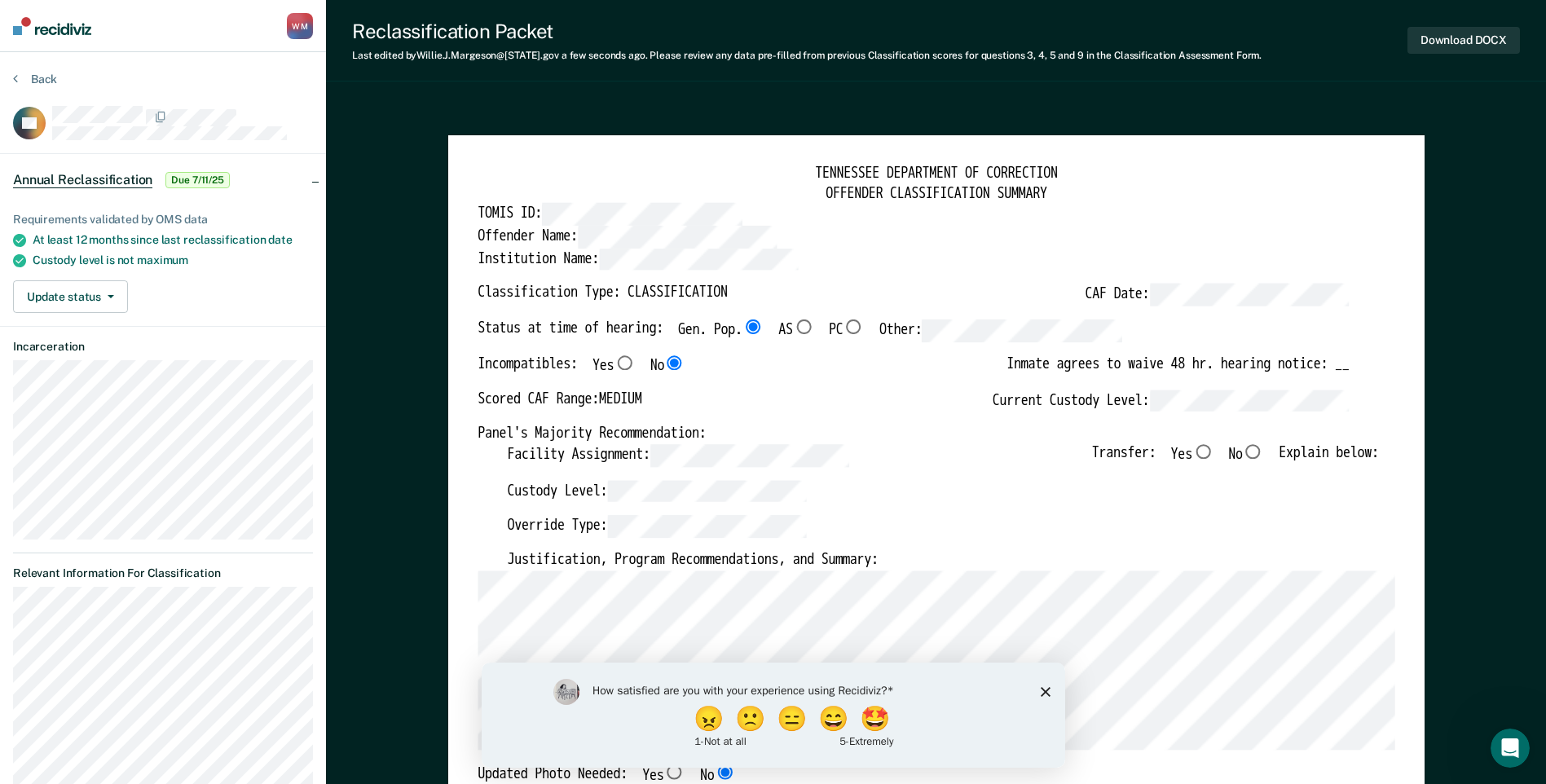 click on "No" at bounding box center [1203, 451] 